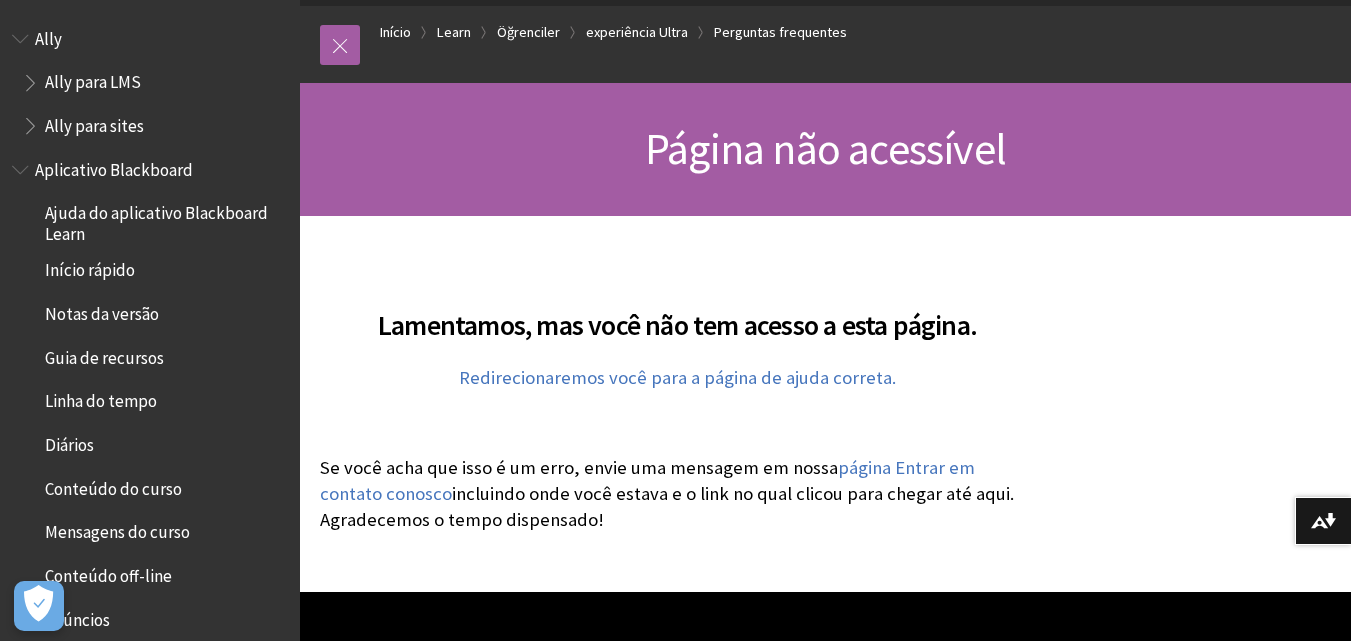 scroll, scrollTop: 200, scrollLeft: 0, axis: vertical 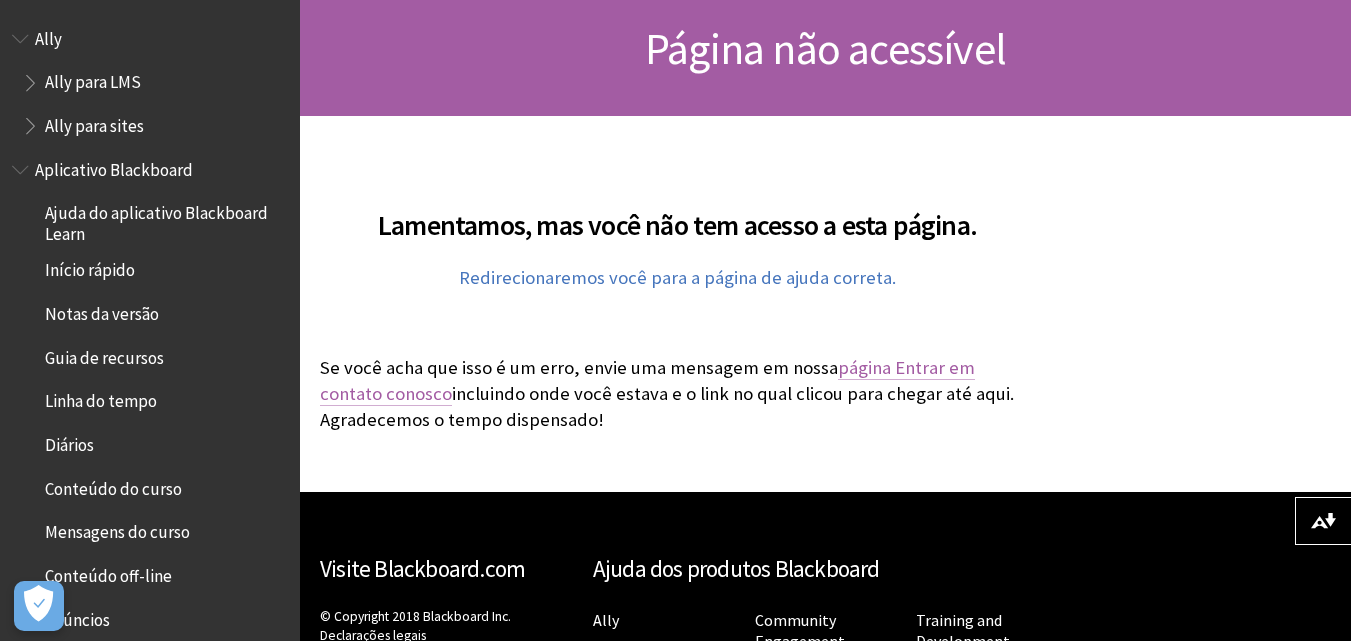 click on "página Entrar em contato conosco" at bounding box center (647, 381) 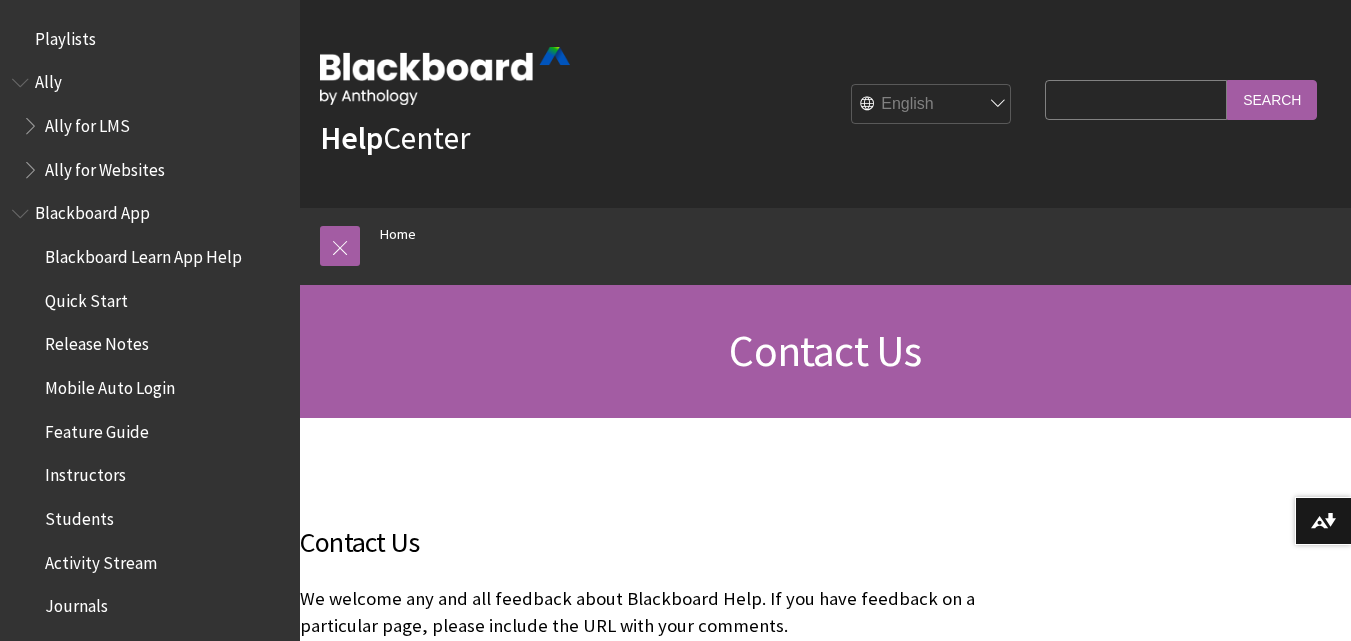 scroll, scrollTop: 0, scrollLeft: 0, axis: both 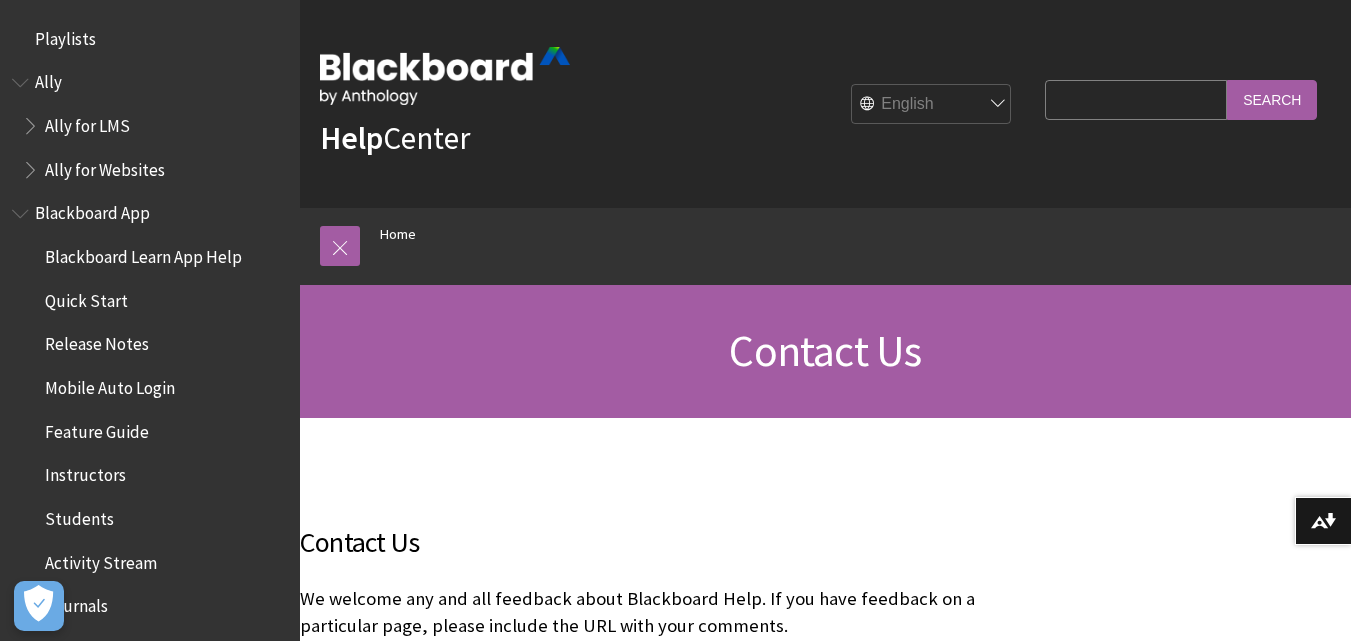 click on "English عربية Català Cymraeg Deutsch Español Suomi Français עברית Italiano 日本語 한국어 Nederlands Norsk (Bokmål) Português, Brasil Русский Svenska Türkçe 简体中文 Français Canadien" at bounding box center (932, 105) 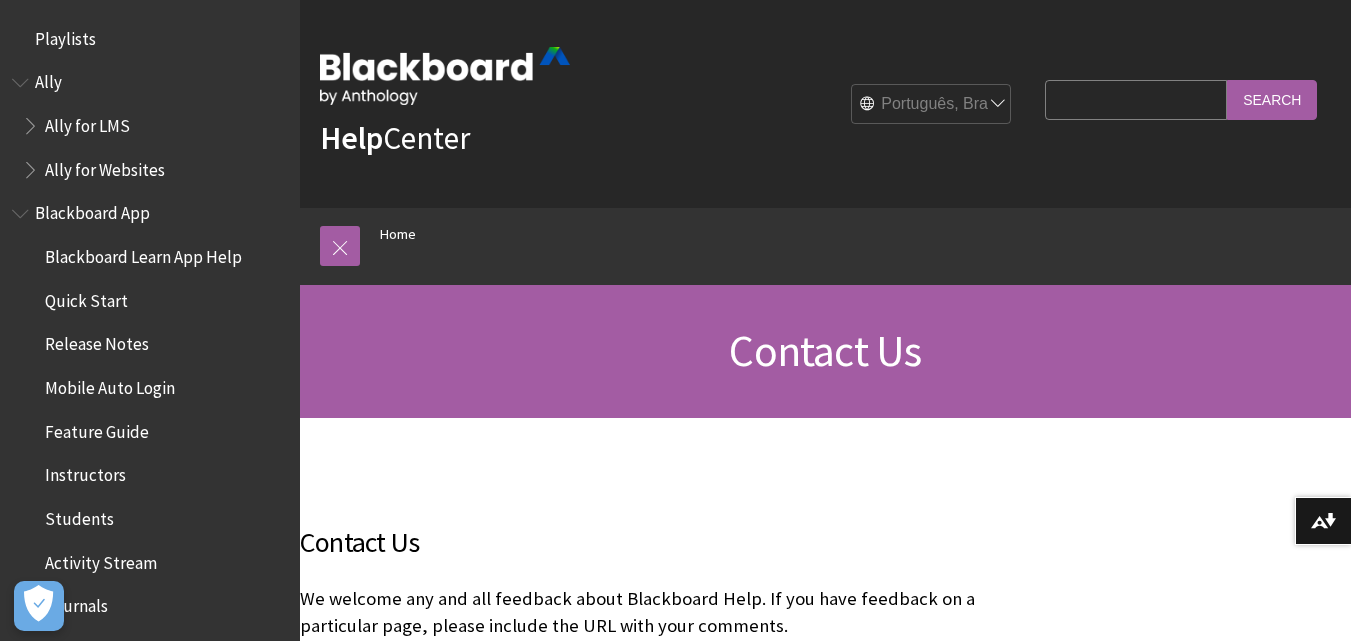click on "English عربية Català Cymraeg Deutsch Español Suomi Français עברית Italiano 日本語 한국어 Nederlands Norsk (Bokmål) Português, Brasil Русский Svenska Türkçe 简体中文 Français Canadien" at bounding box center [932, 105] 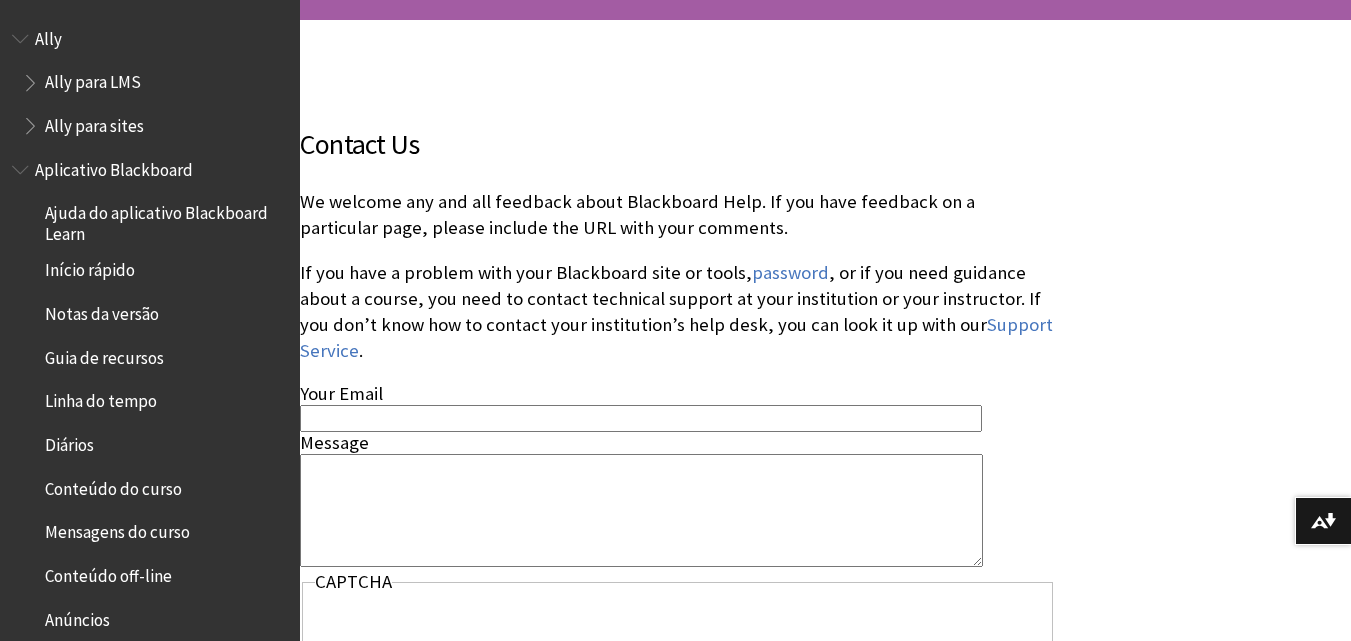 scroll, scrollTop: 300, scrollLeft: 0, axis: vertical 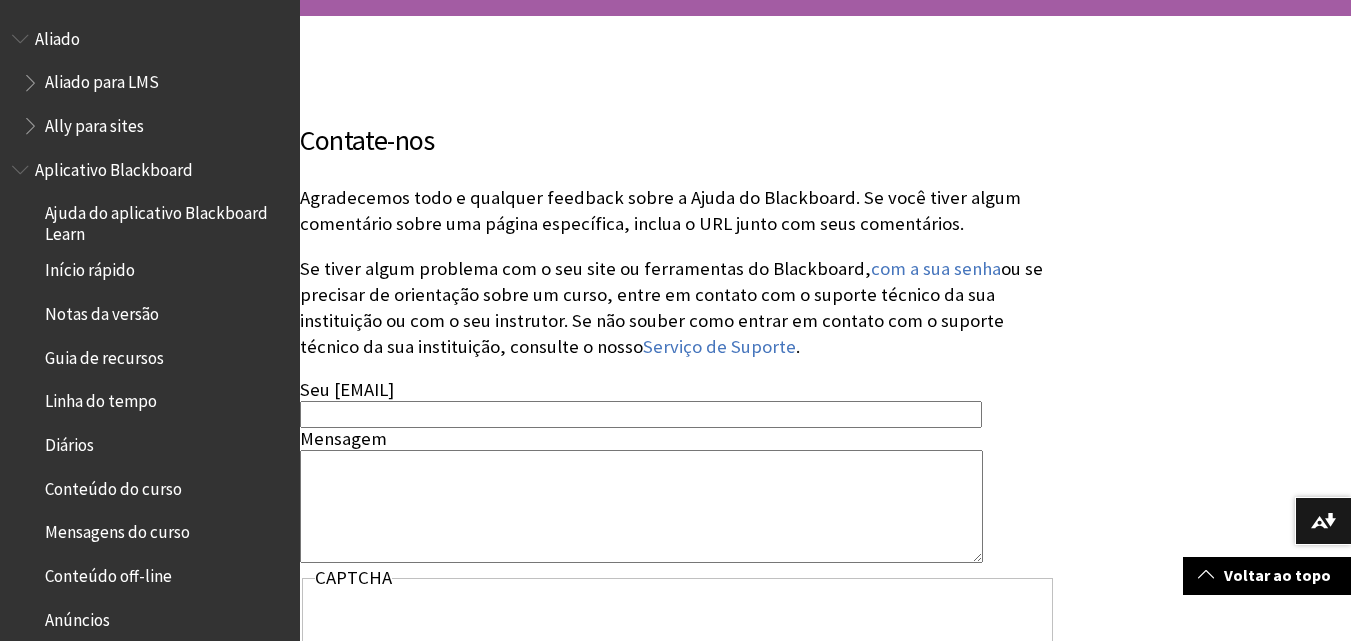 click on "Seu e-mail" at bounding box center [641, 414] 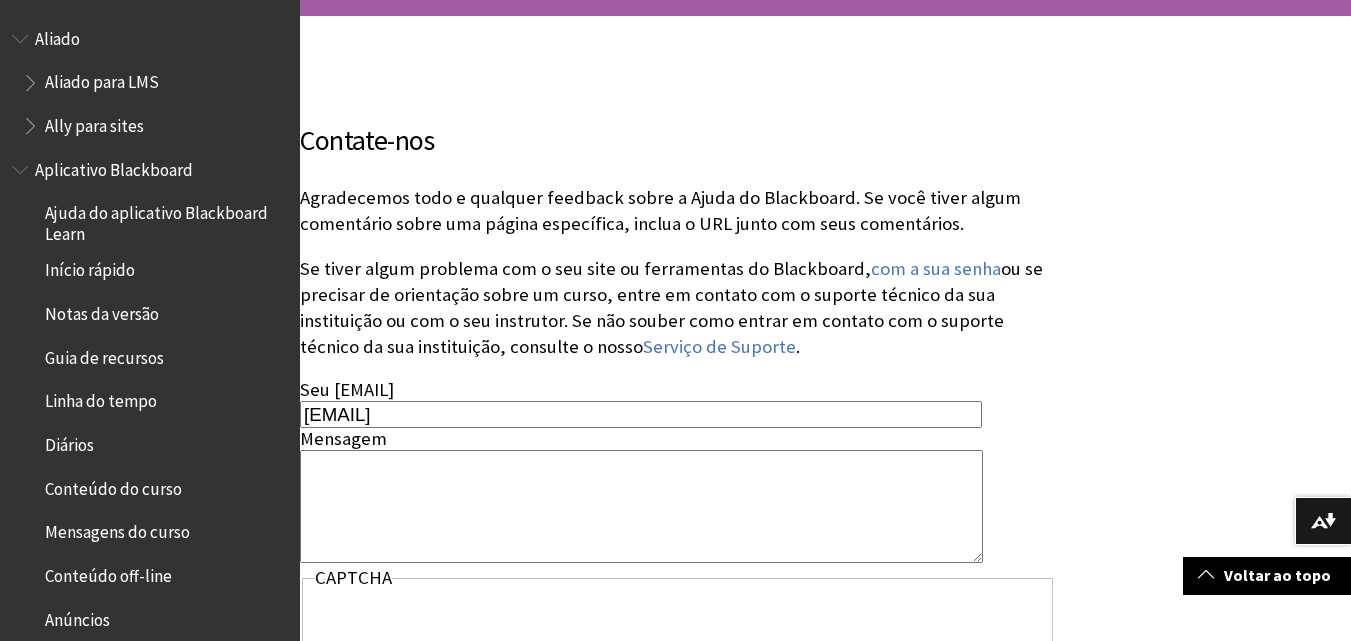 click on "Mensagem" at bounding box center (641, 506) 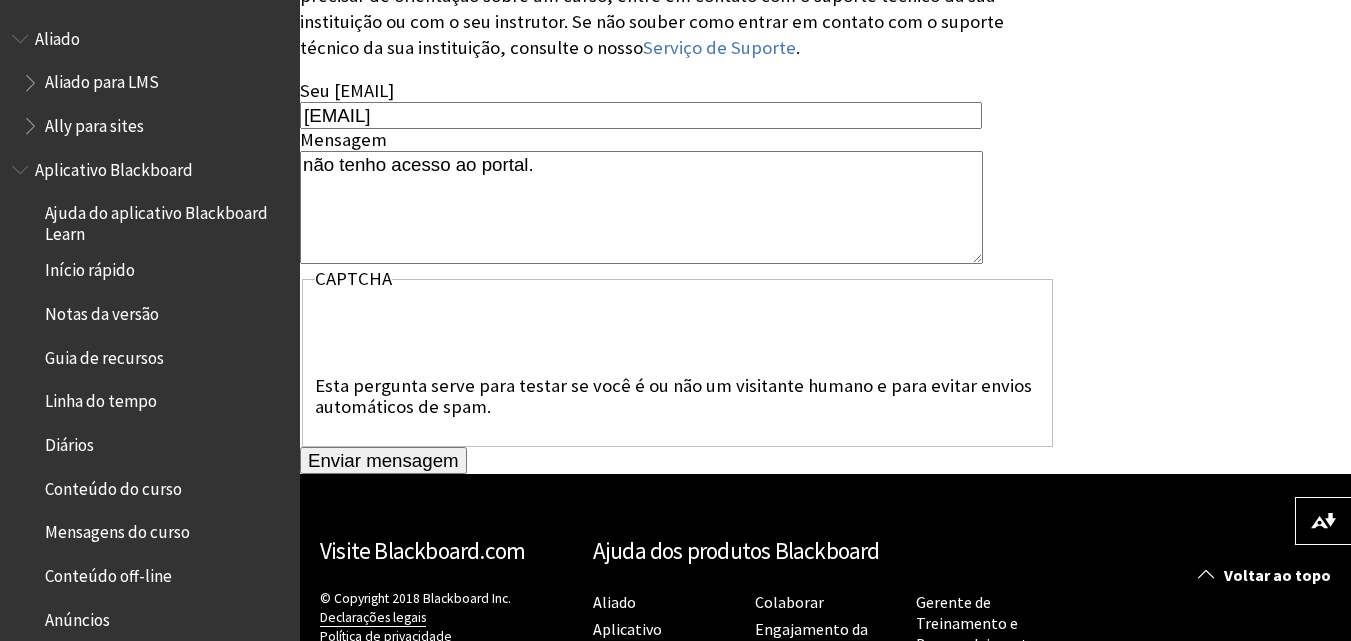 scroll, scrollTop: 600, scrollLeft: 0, axis: vertical 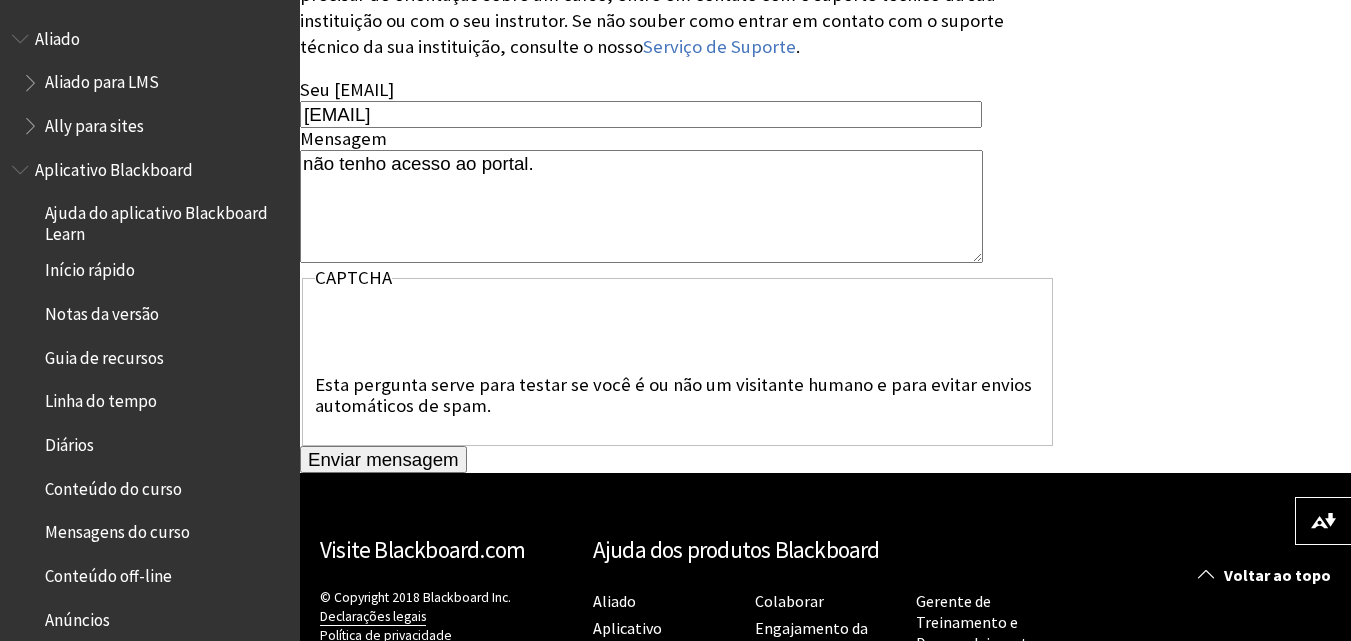 type on "não tenho acesso ao portal." 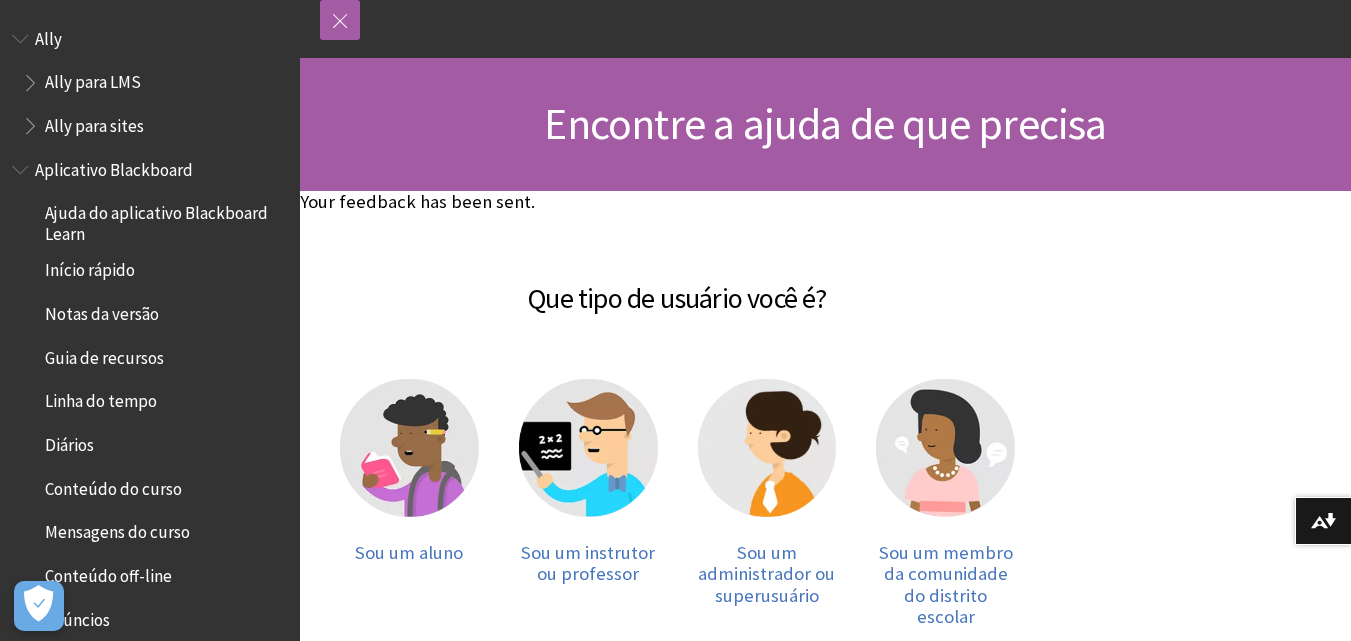 scroll, scrollTop: 300, scrollLeft: 0, axis: vertical 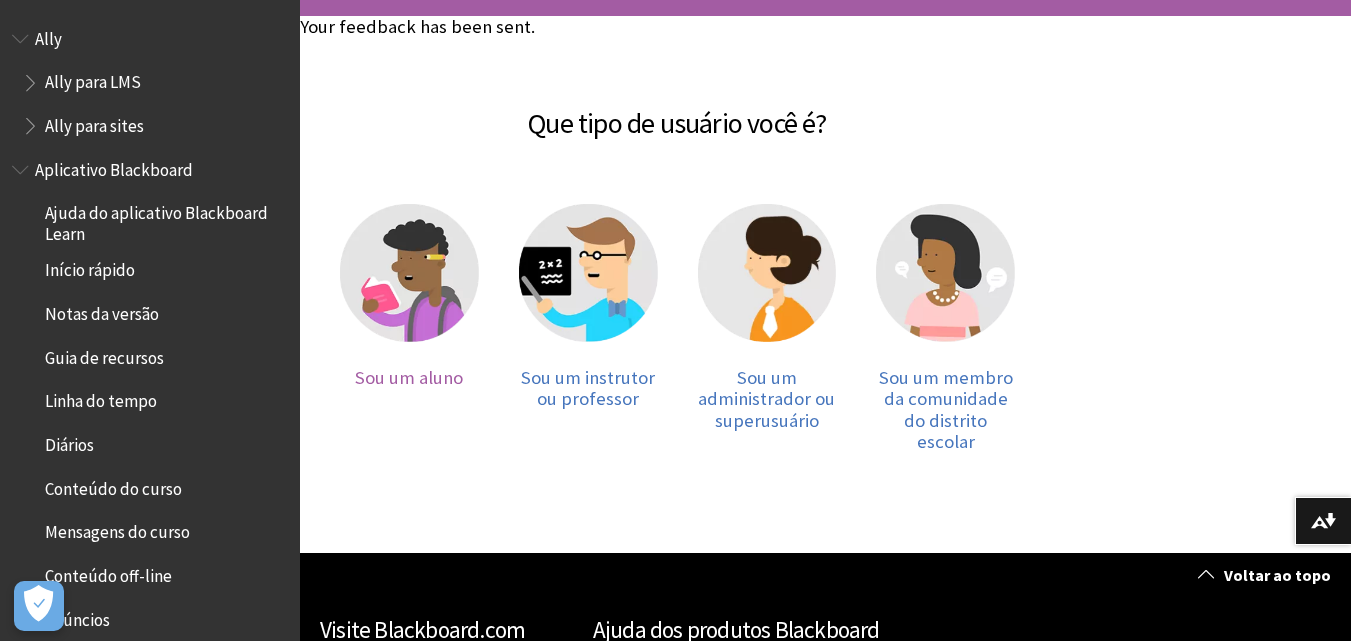 click at bounding box center (409, 273) 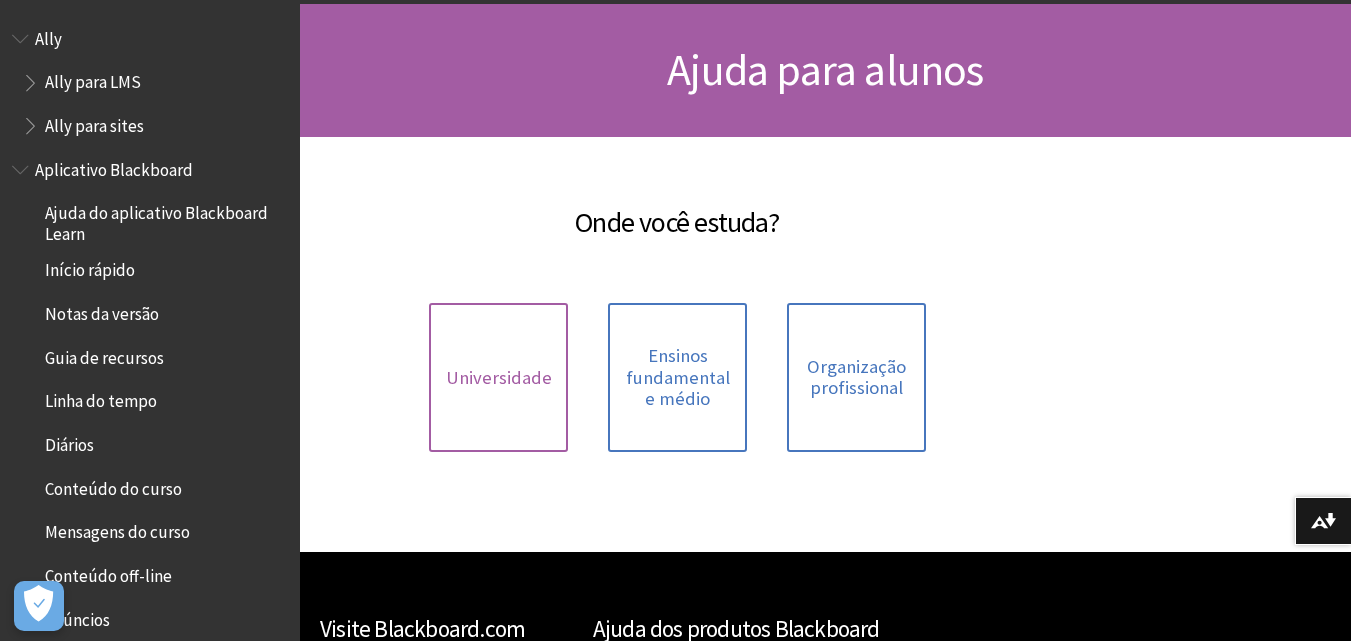 scroll, scrollTop: 200, scrollLeft: 0, axis: vertical 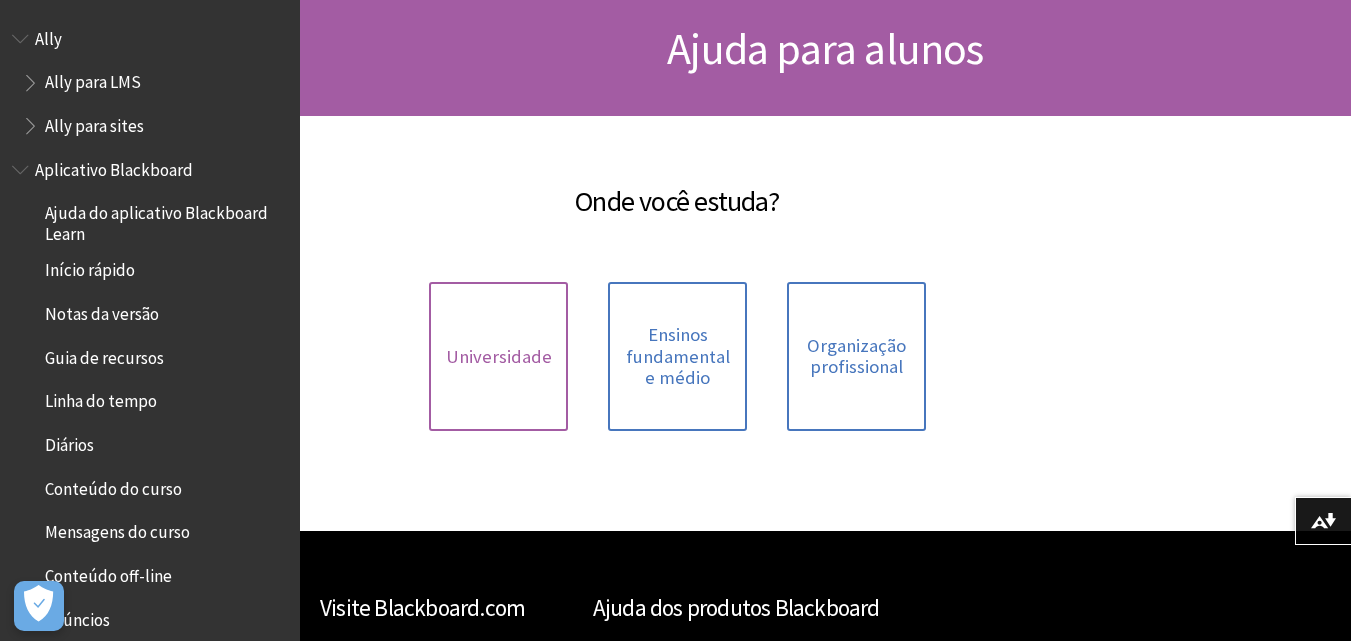 click on "Universidade" at bounding box center [498, 356] 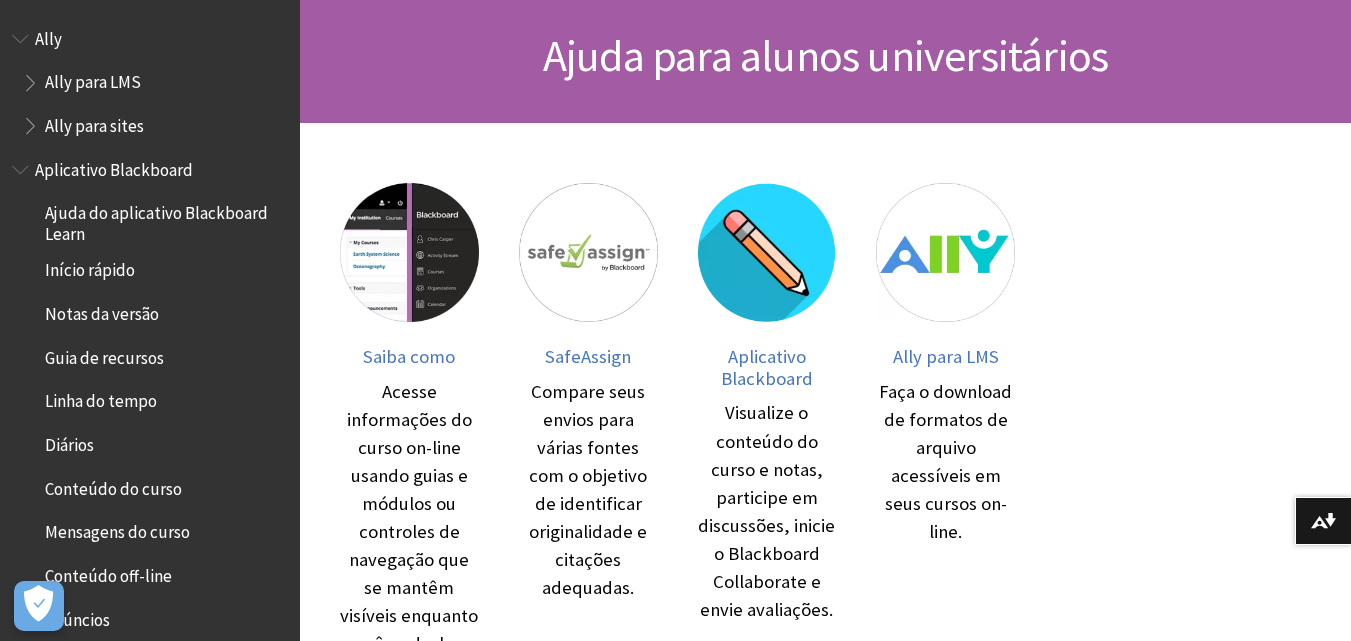 scroll, scrollTop: 200, scrollLeft: 0, axis: vertical 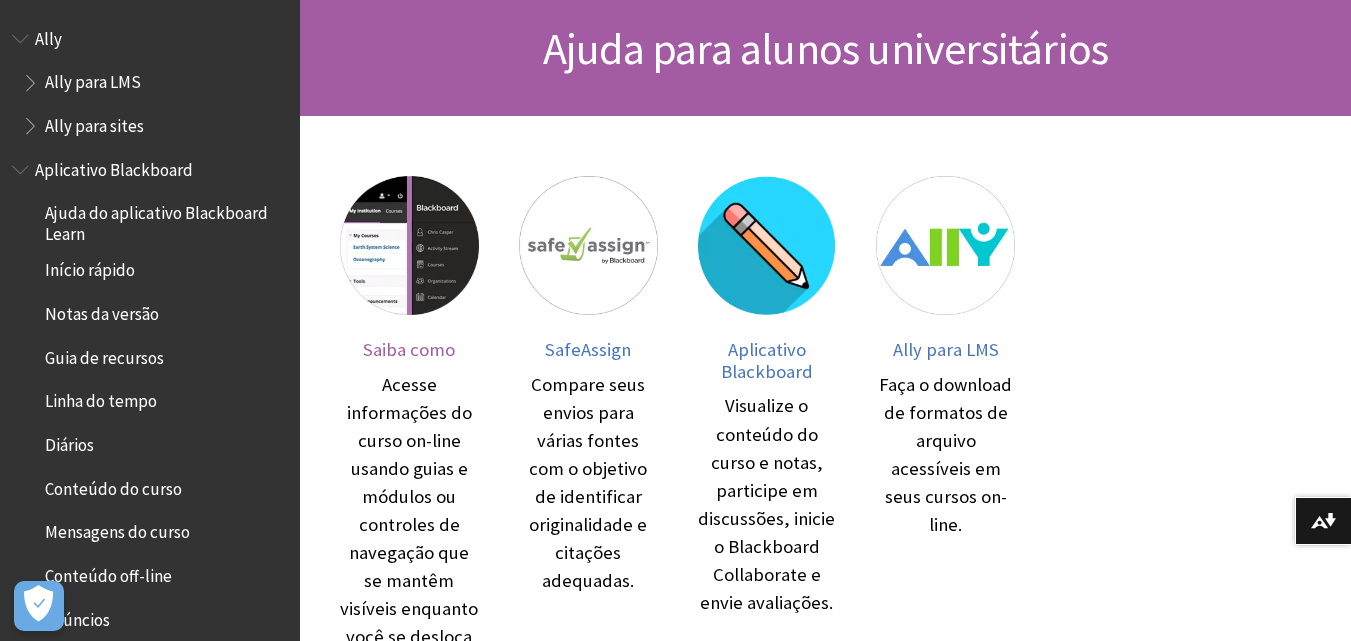 click at bounding box center [409, 245] 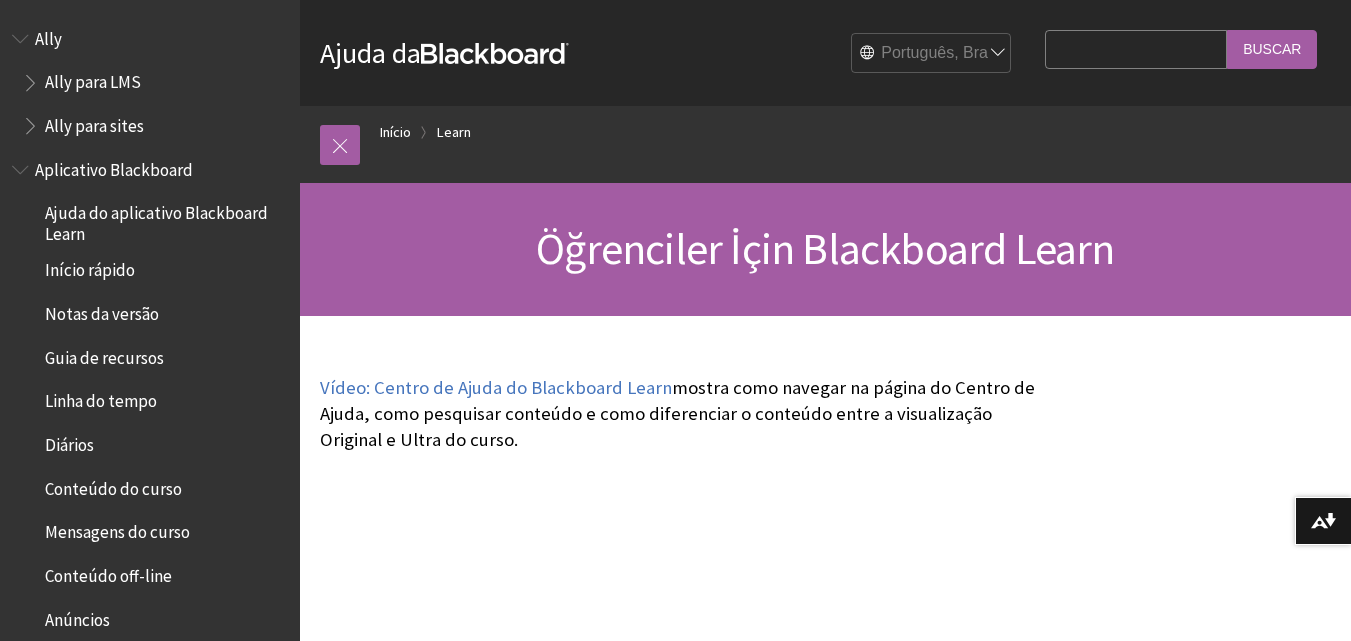 scroll, scrollTop: 0, scrollLeft: 0, axis: both 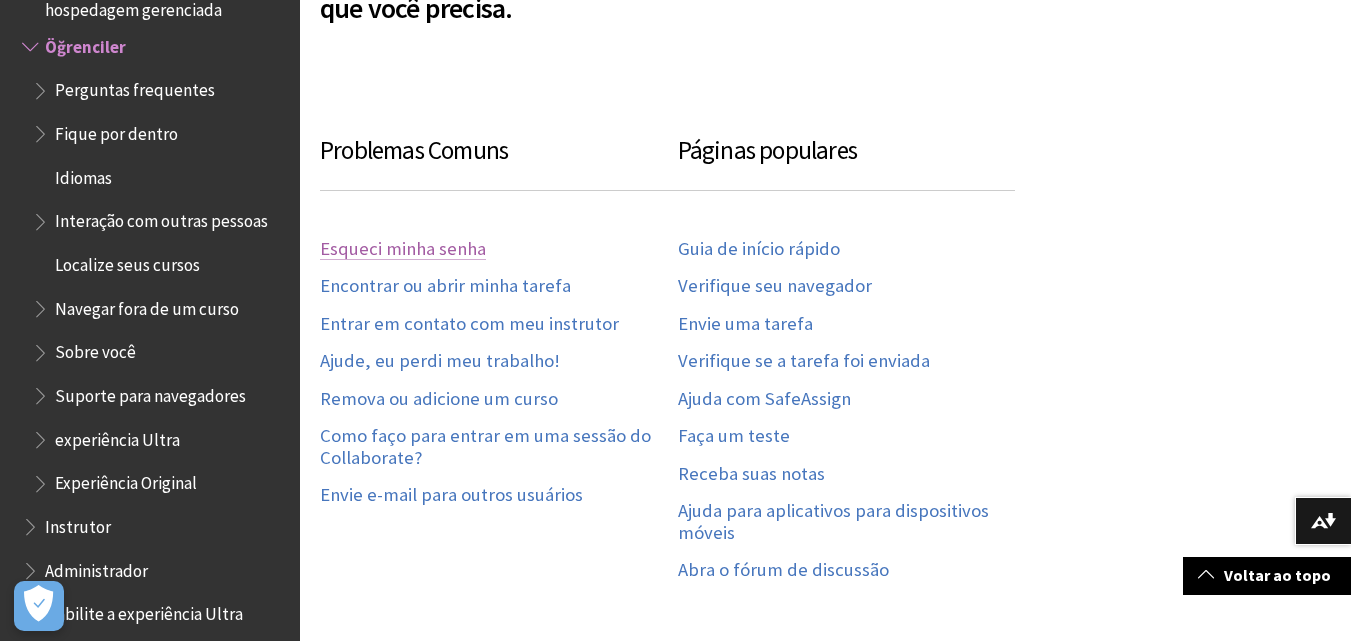 click on "Esqueci minha senha" at bounding box center (403, 249) 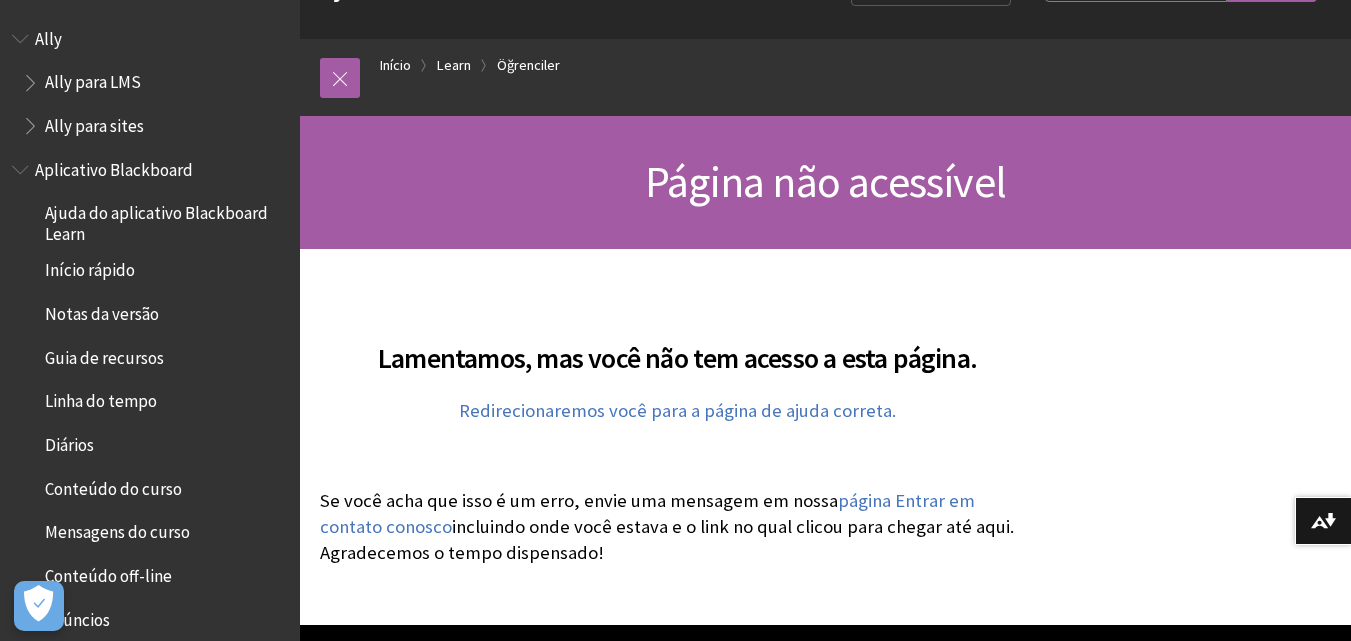 scroll, scrollTop: 100, scrollLeft: 0, axis: vertical 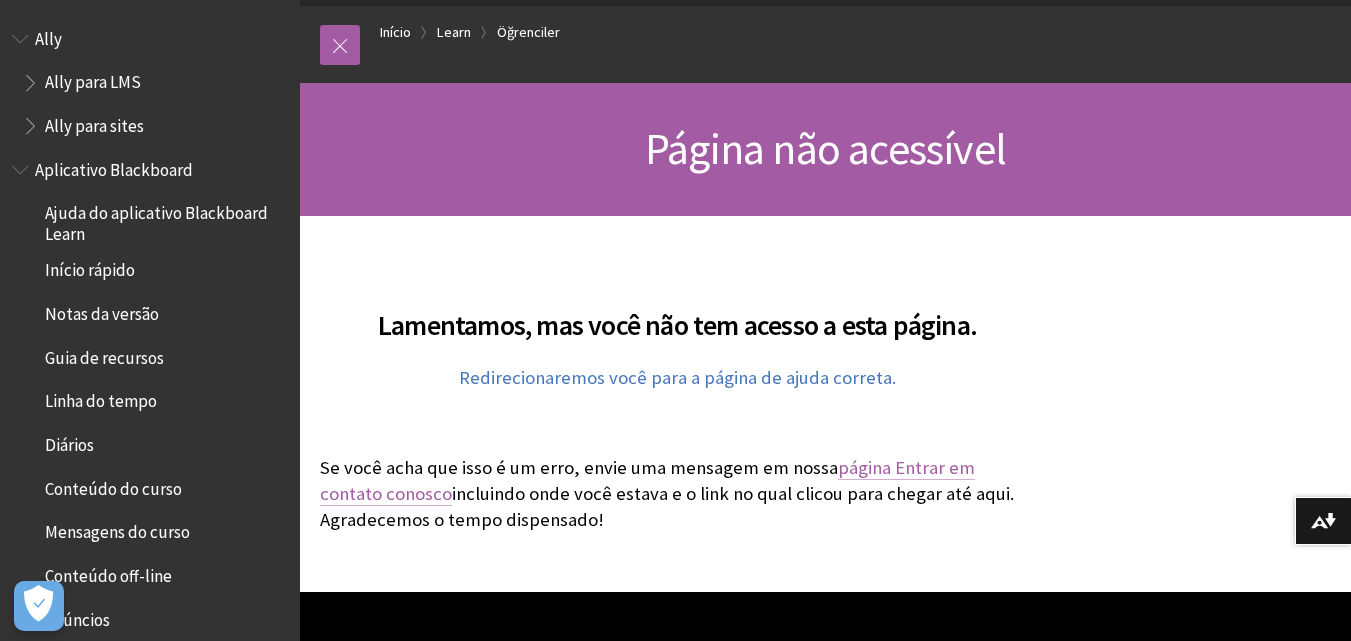 click on "página Entrar em contato conosco" at bounding box center [647, 481] 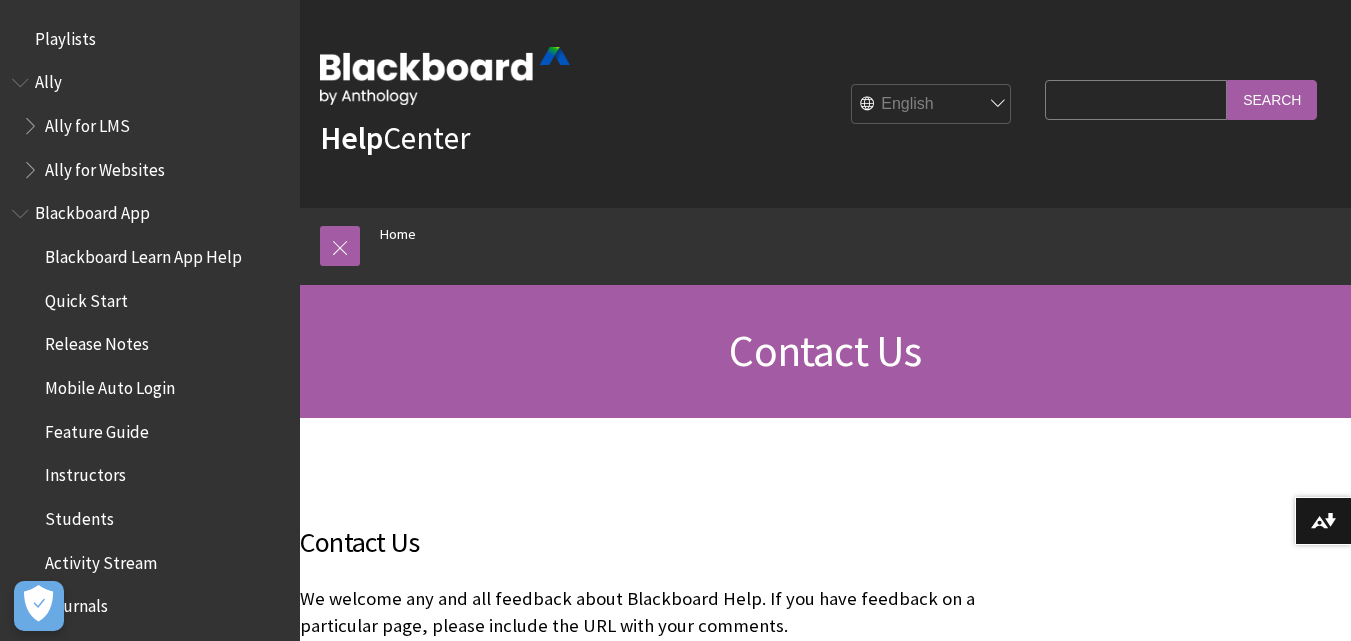 scroll, scrollTop: 0, scrollLeft: 0, axis: both 